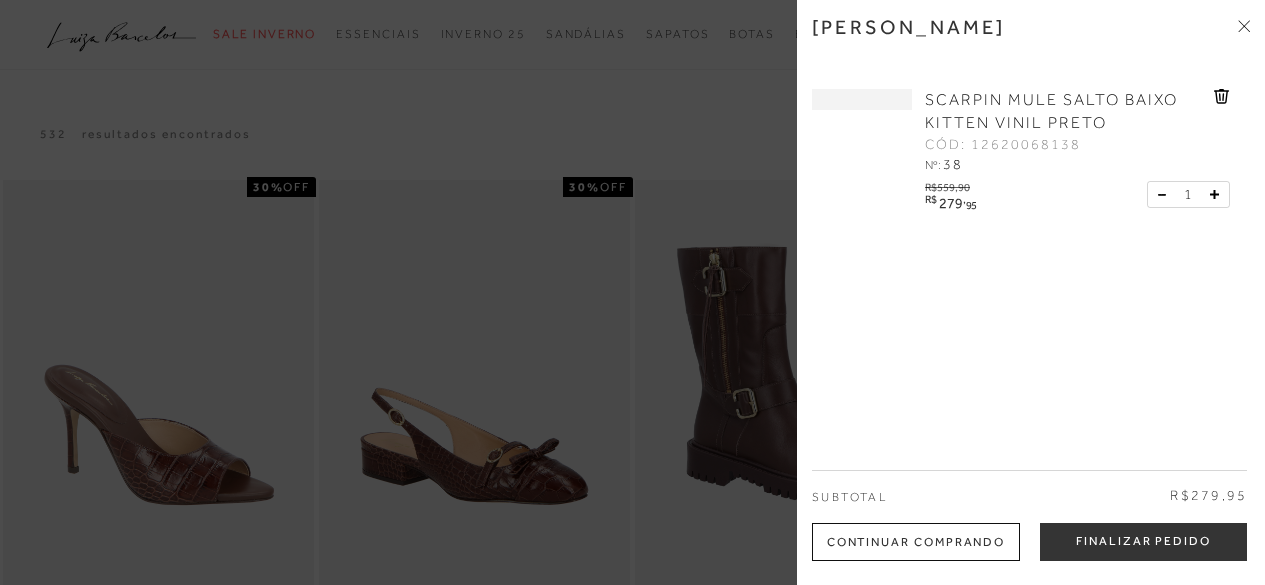 scroll, scrollTop: 200, scrollLeft: 0, axis: vertical 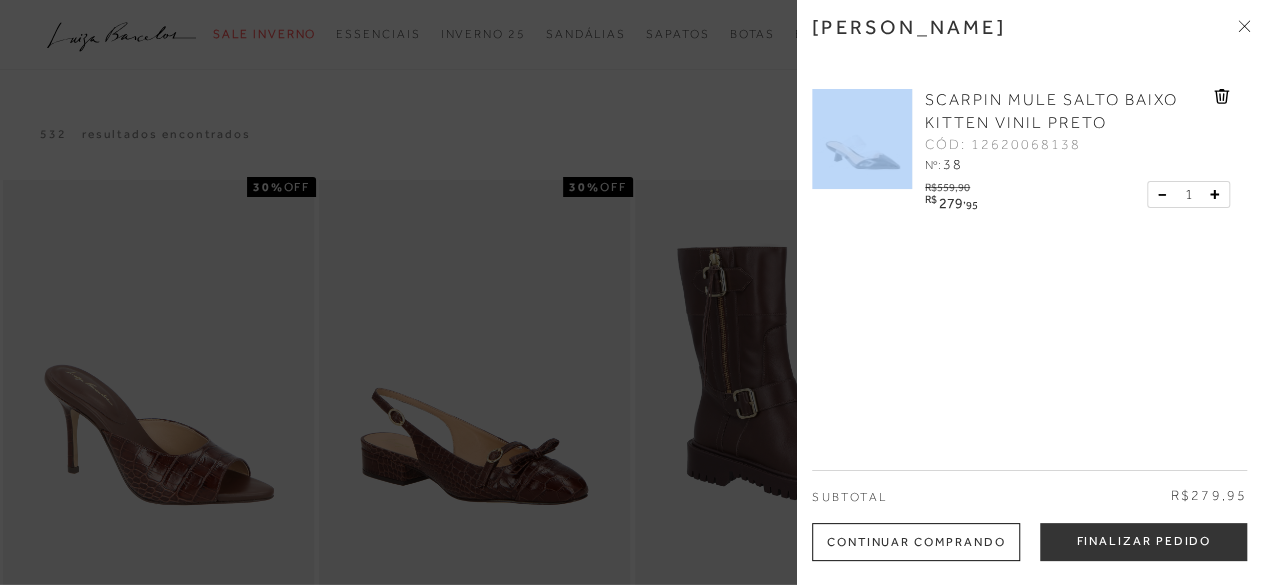 click 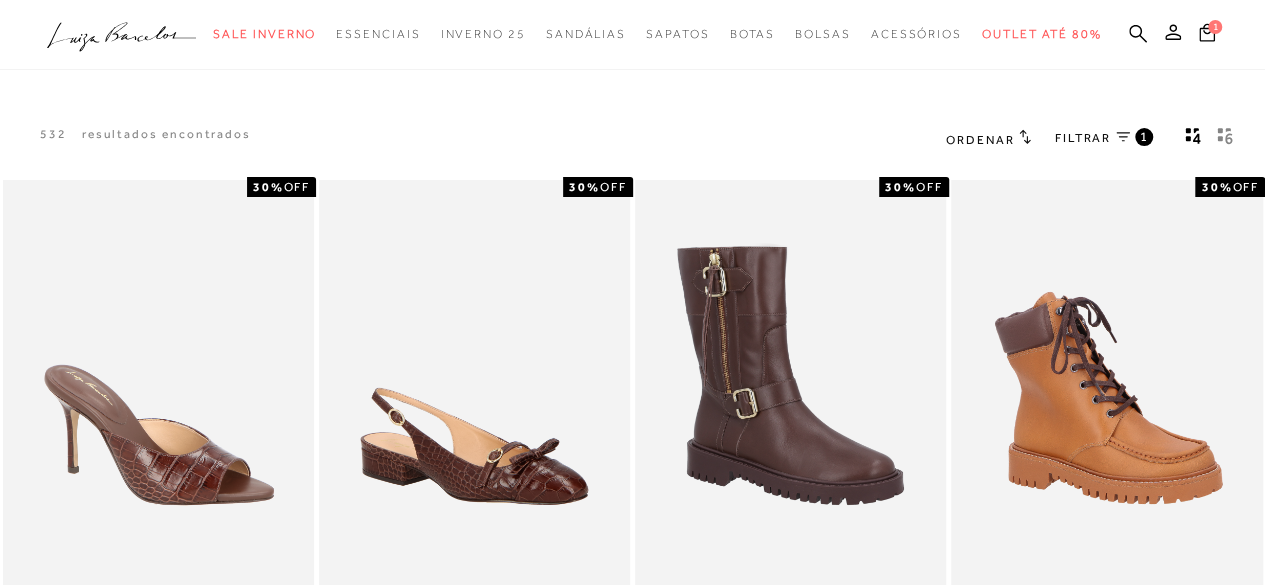 click on "1" at bounding box center (1229, 35) 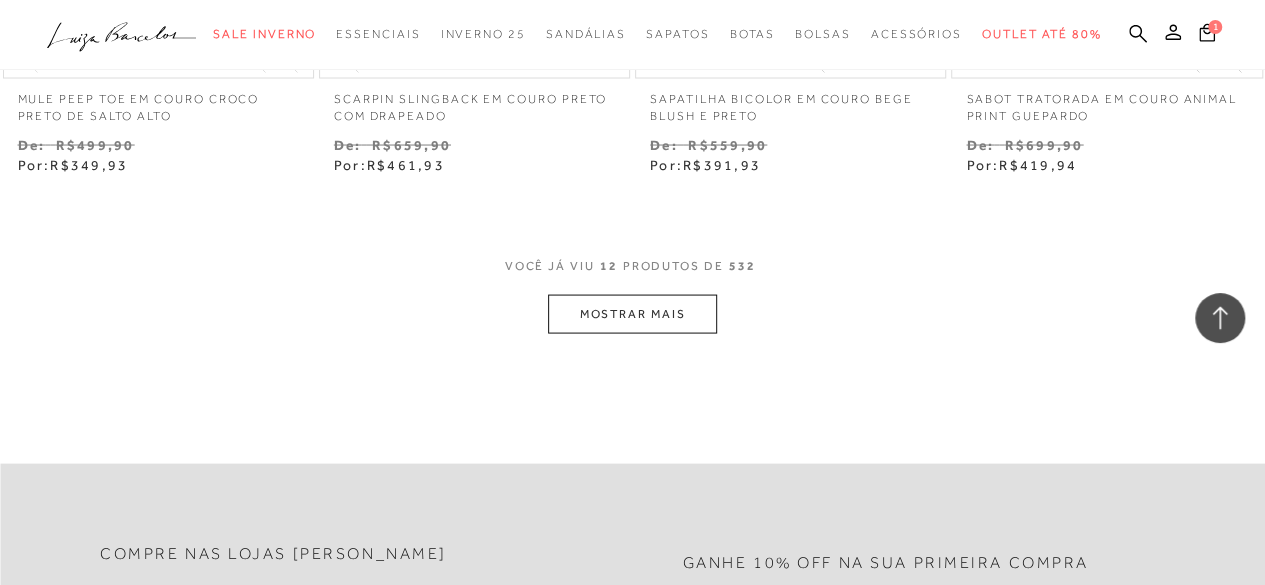 scroll, scrollTop: 1900, scrollLeft: 0, axis: vertical 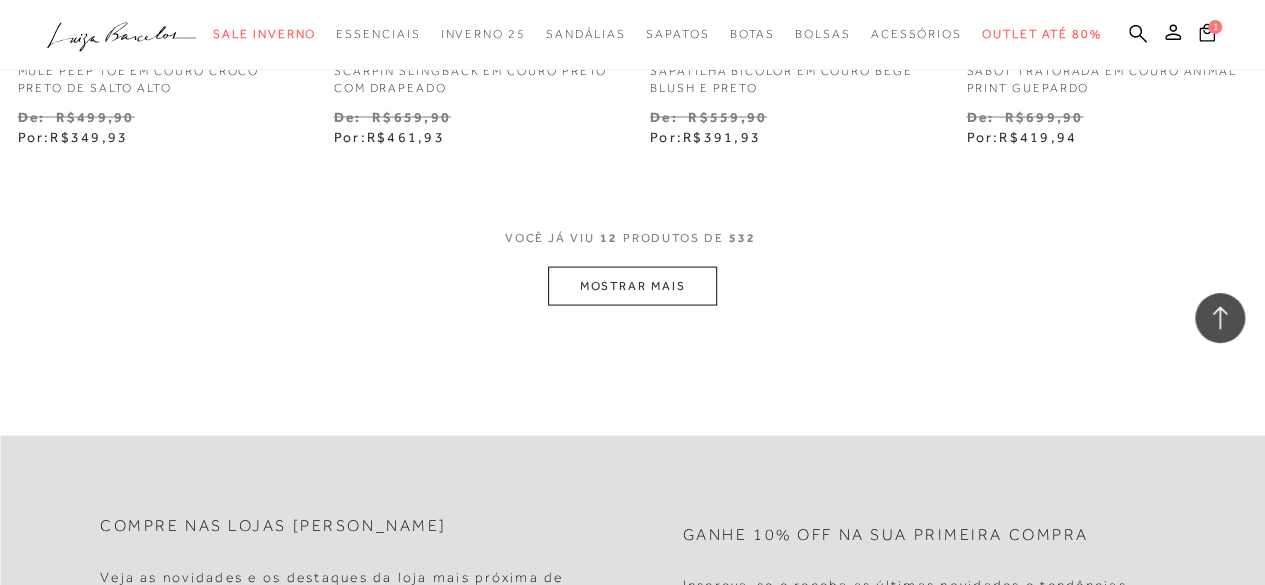 click on "MOSTRAR MAIS" at bounding box center (632, 286) 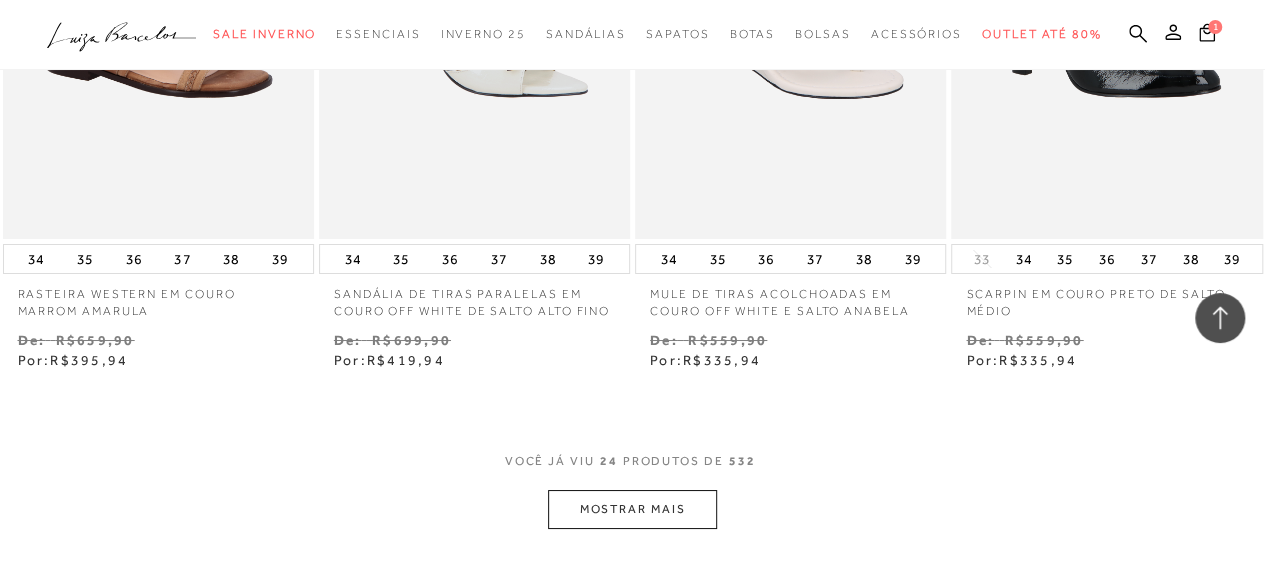 scroll, scrollTop: 3576, scrollLeft: 0, axis: vertical 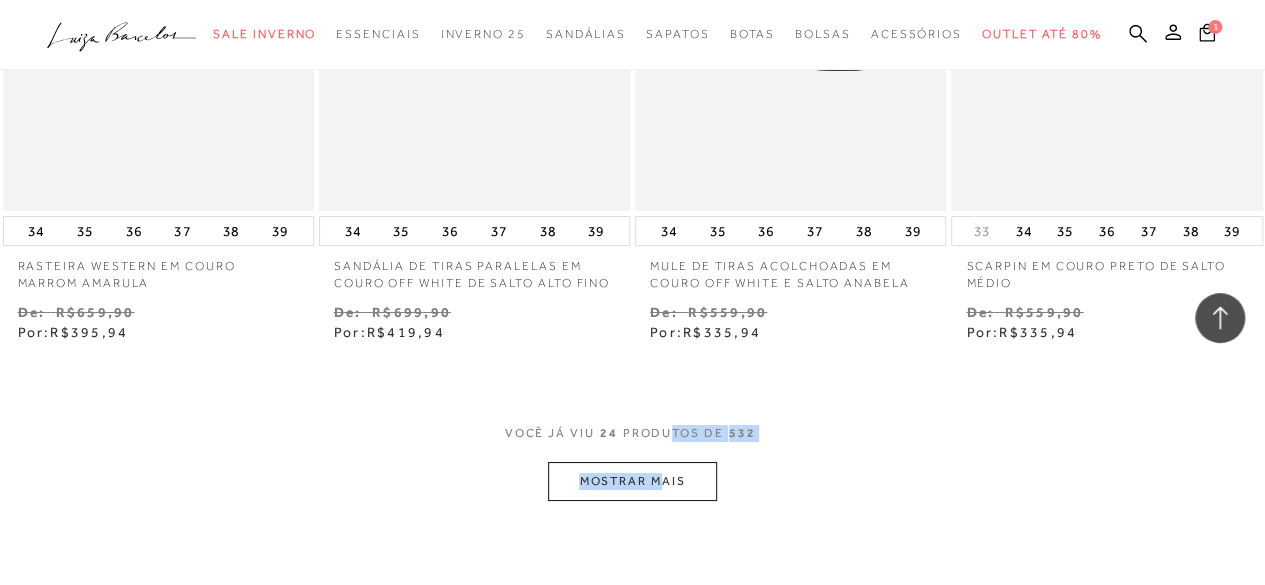 drag, startPoint x: 656, startPoint y: 472, endPoint x: 658, endPoint y: 493, distance: 21.095022 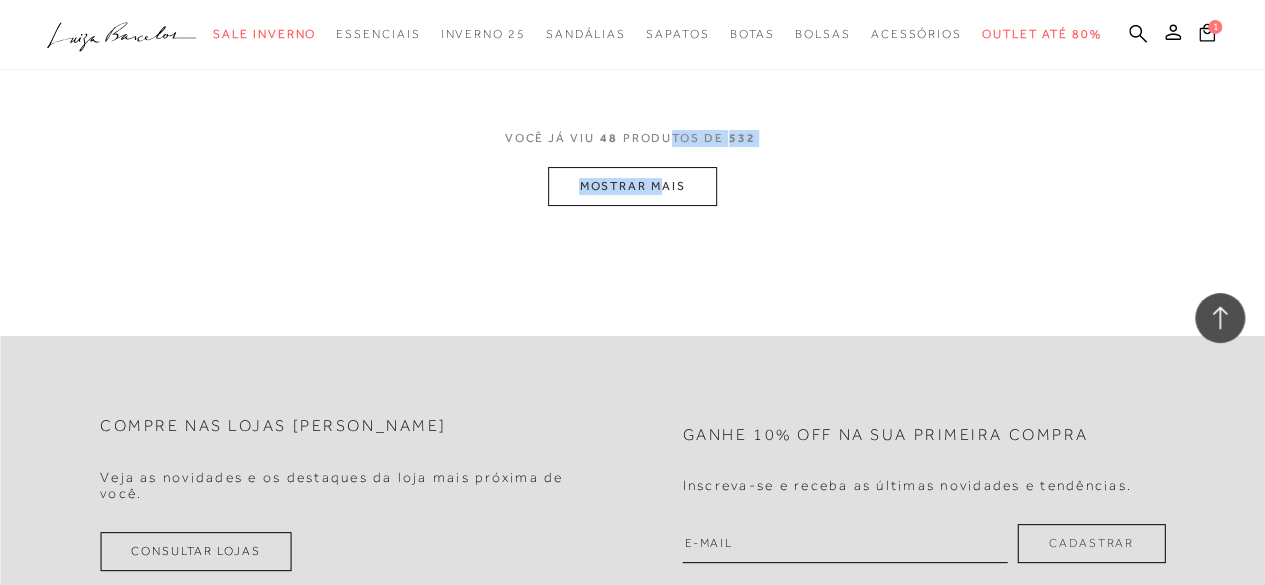scroll, scrollTop: 3876, scrollLeft: 0, axis: vertical 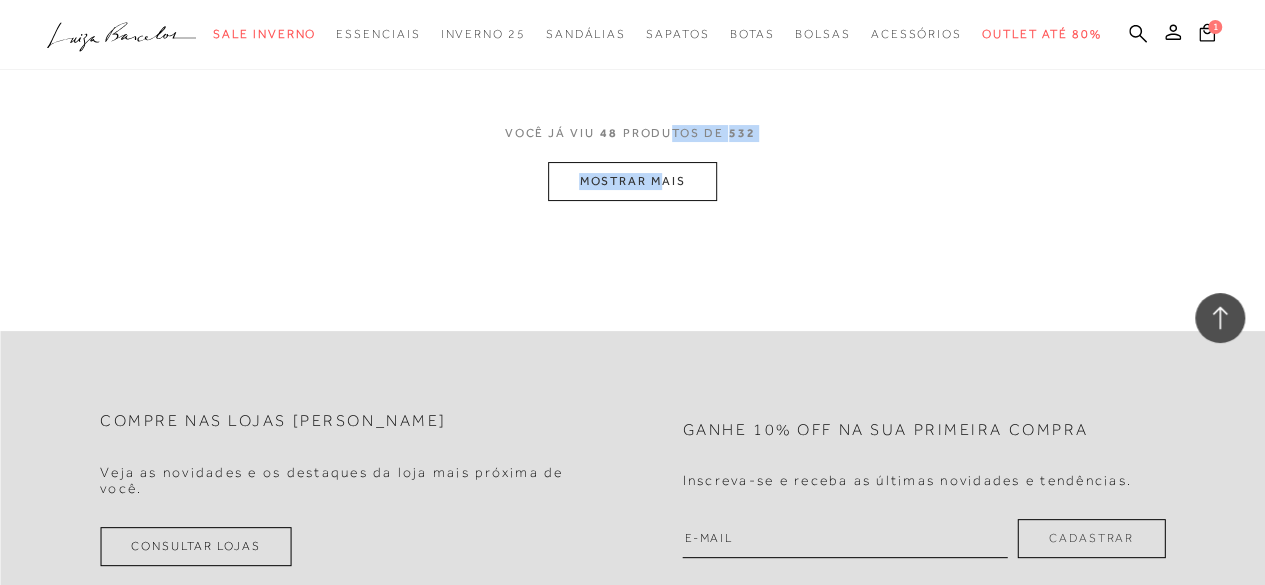 click on "MOSTRAR MAIS" at bounding box center [632, 181] 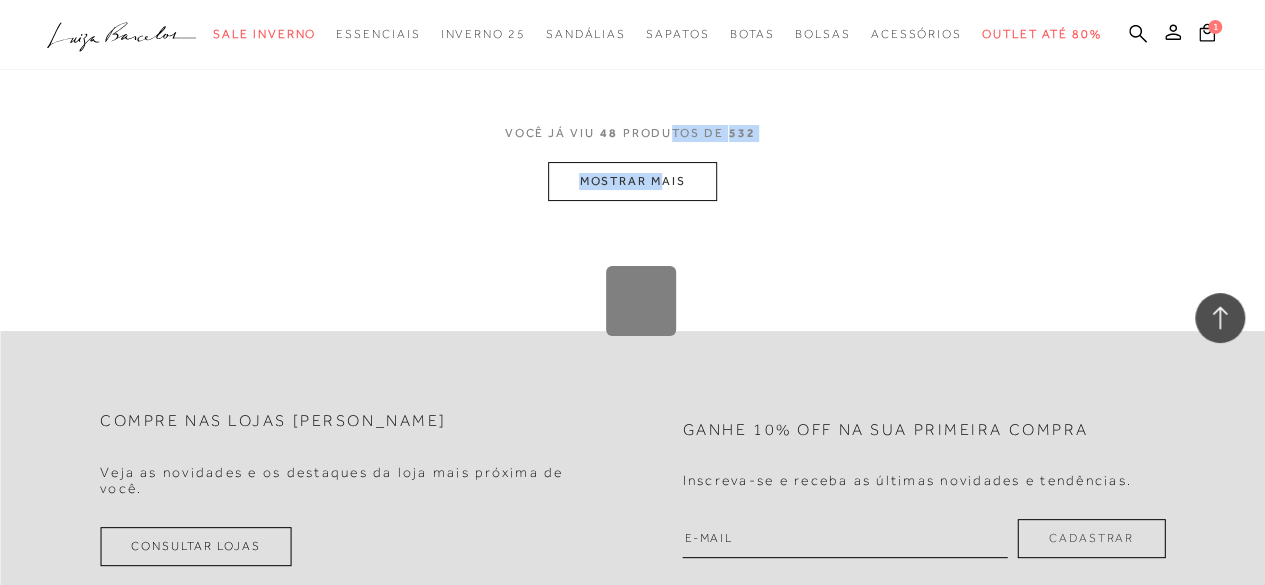 click on "Loading..." at bounding box center [632, 292] 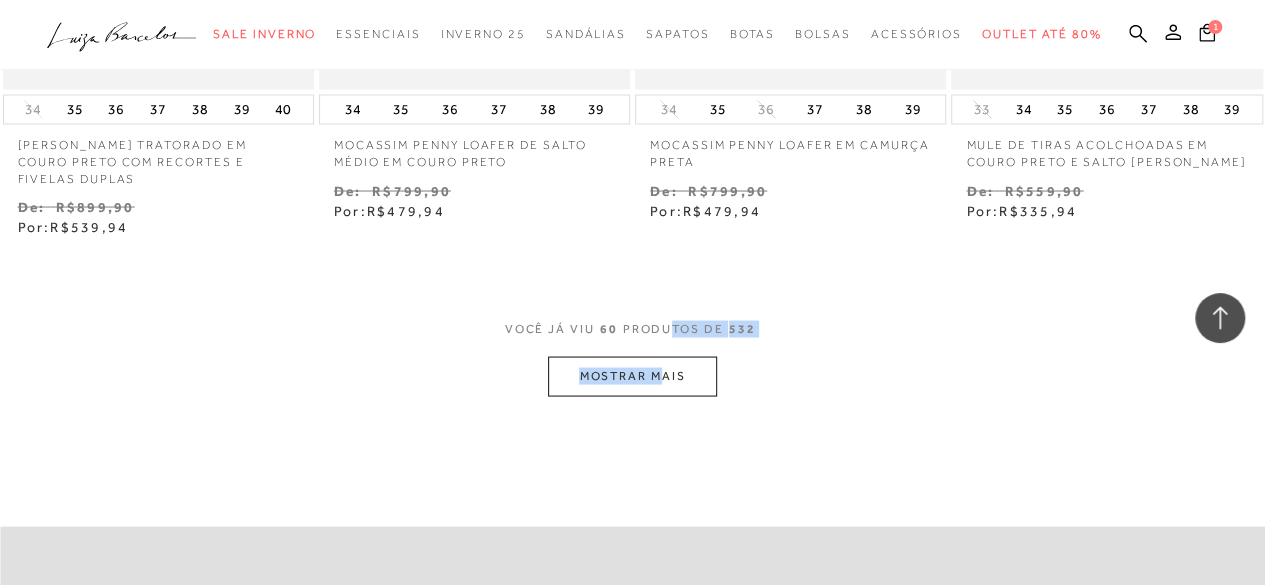 scroll, scrollTop: 5571, scrollLeft: 0, axis: vertical 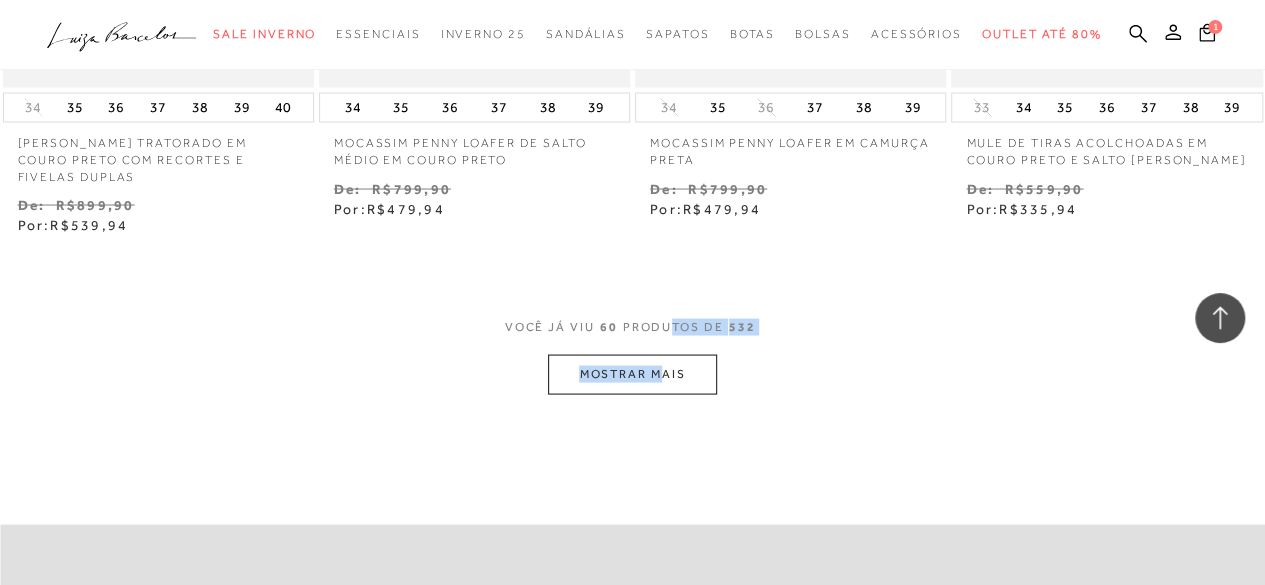 click on "MOSTRAR MAIS" at bounding box center [632, 373] 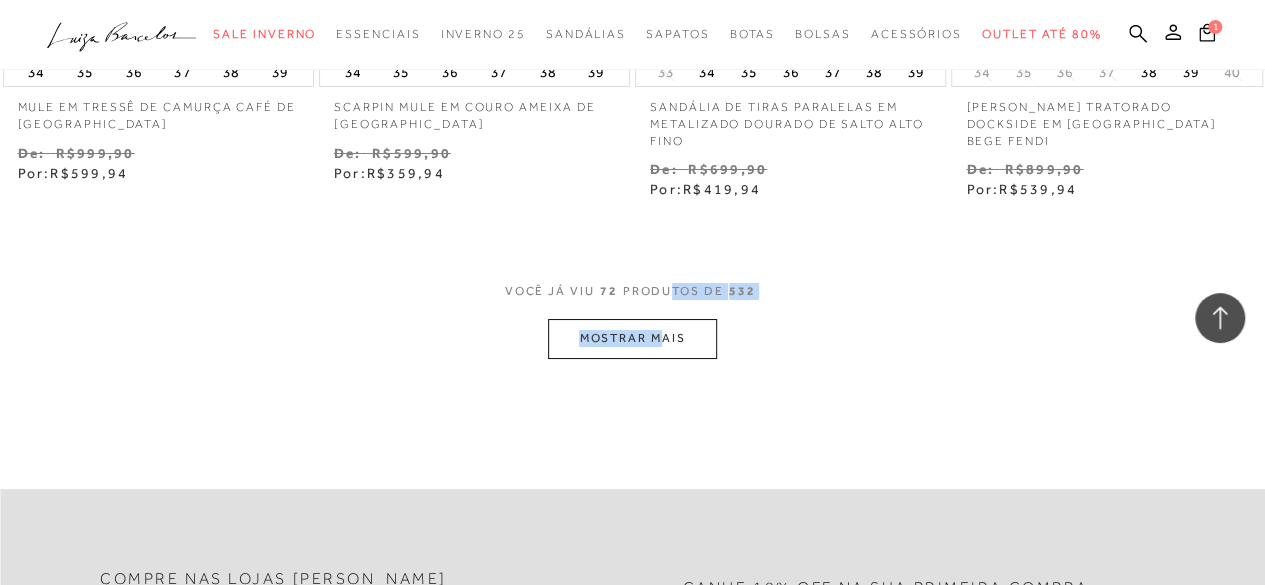 scroll, scrollTop: 7490, scrollLeft: 0, axis: vertical 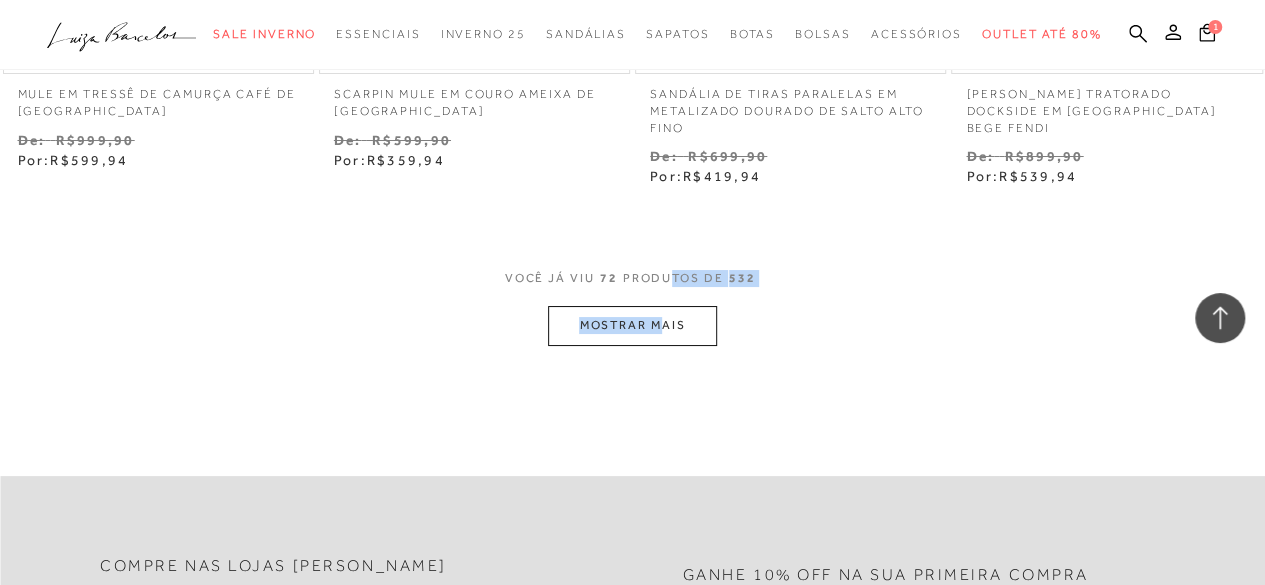 click on "MOSTRAR MAIS" at bounding box center (632, 325) 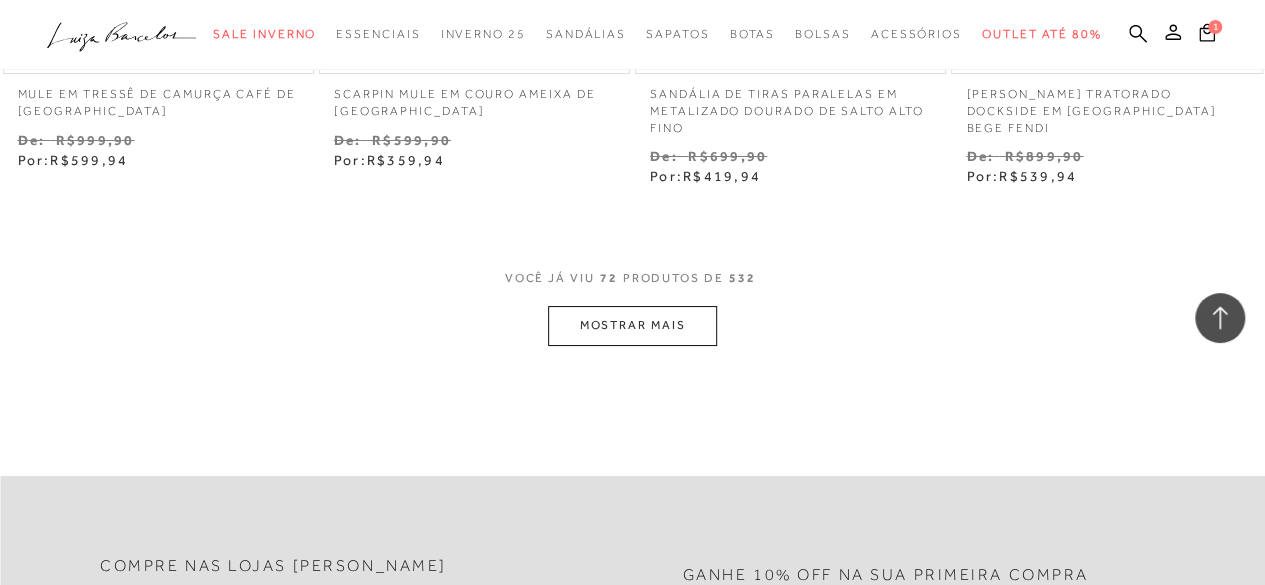 click on "MOSTRAR MAIS" at bounding box center (632, 325) 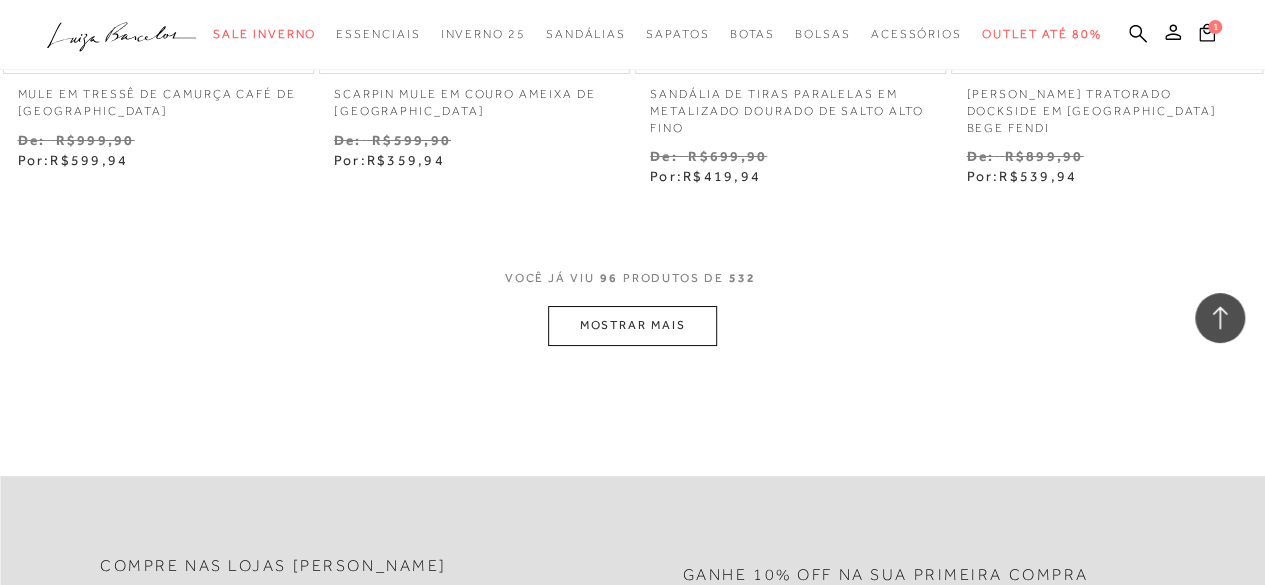 click on "MOSTRAR MAIS" at bounding box center (632, 325) 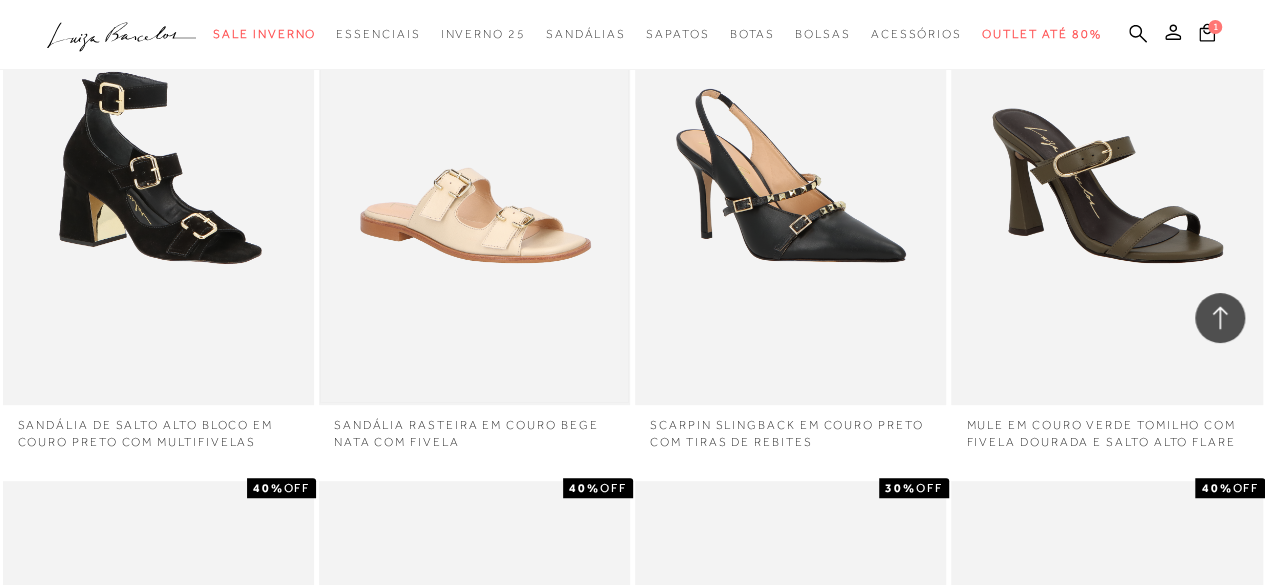 scroll, scrollTop: 7790, scrollLeft: 0, axis: vertical 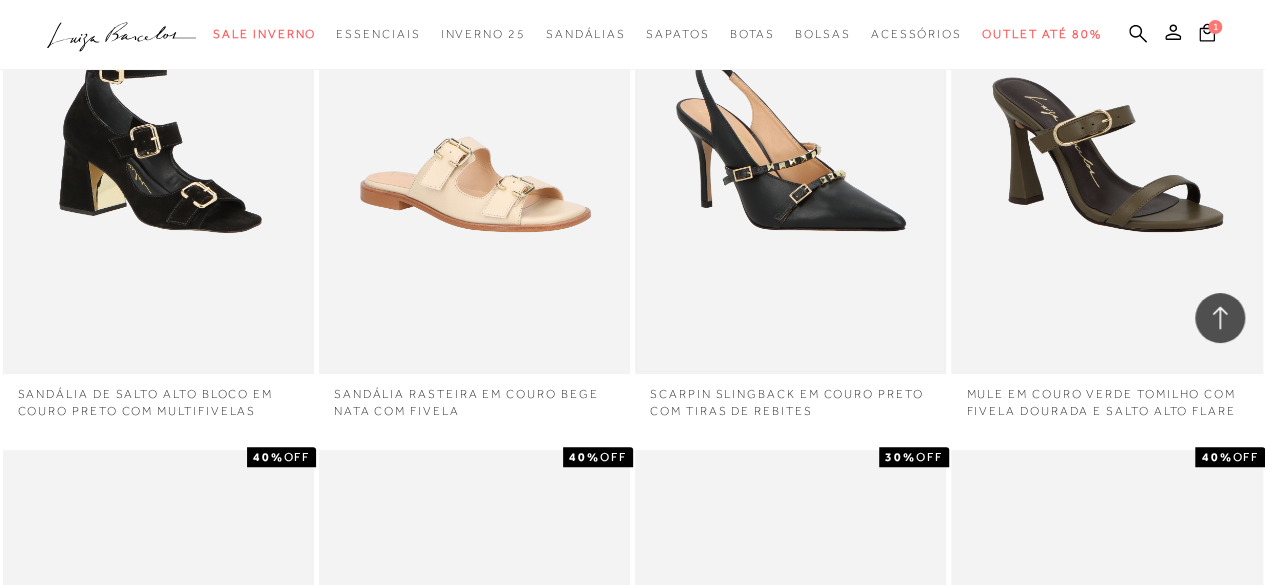 click on "SCARPIN SLINGBACK EM COURO PRETO COM TIRAS DE REBITES" at bounding box center [790, 140] 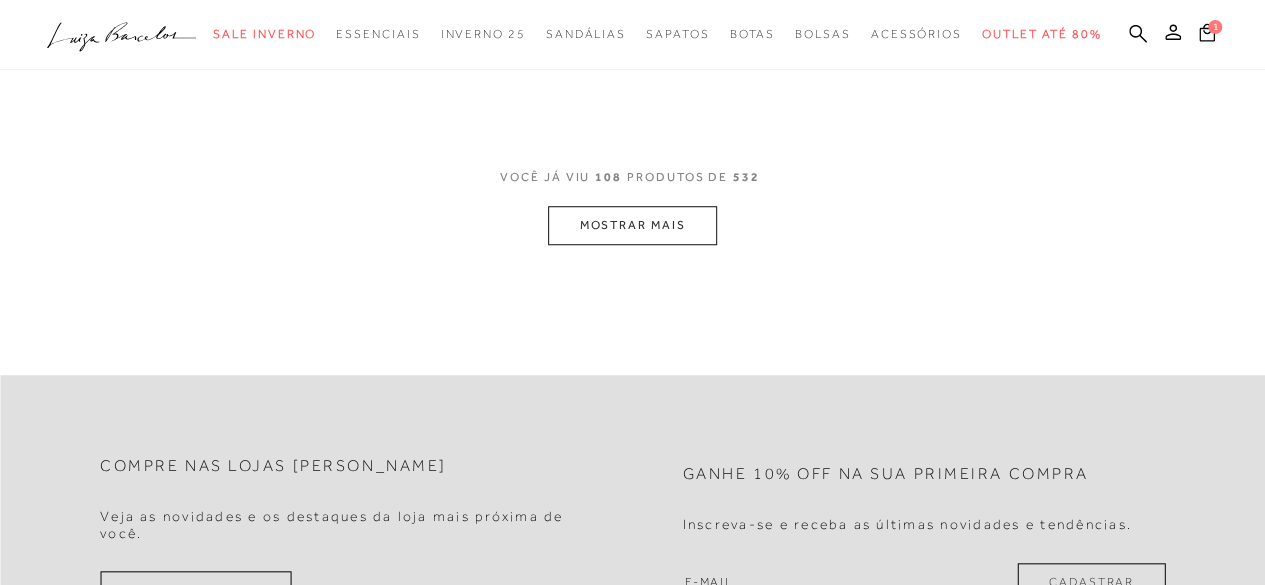 scroll, scrollTop: 700, scrollLeft: 0, axis: vertical 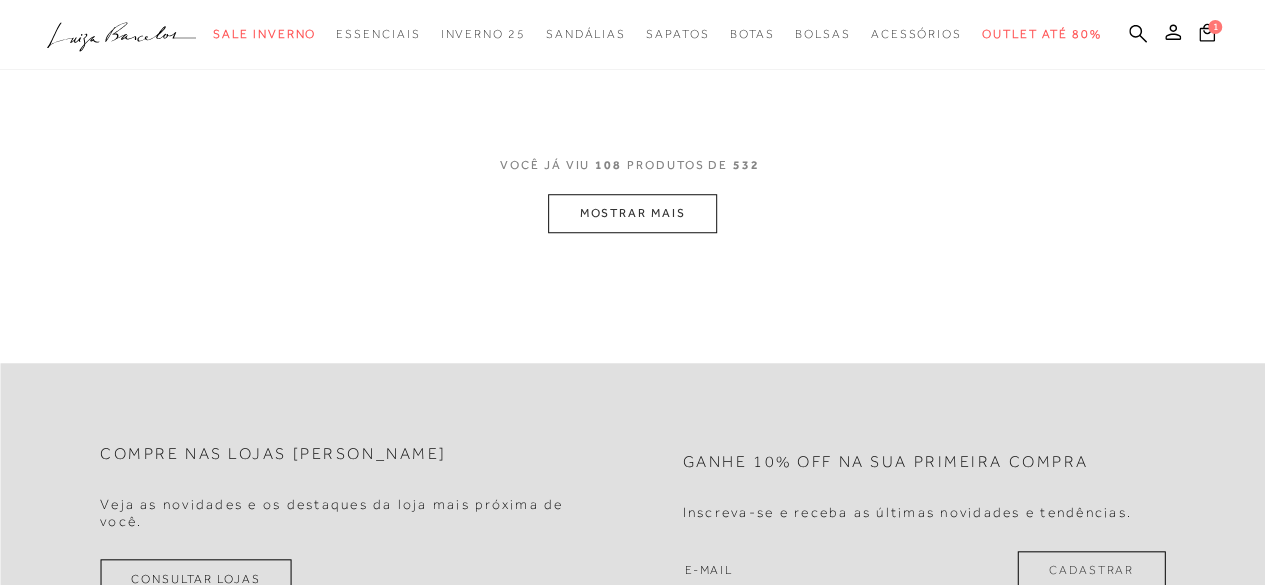 click on "MOSTRAR MAIS" at bounding box center (632, 213) 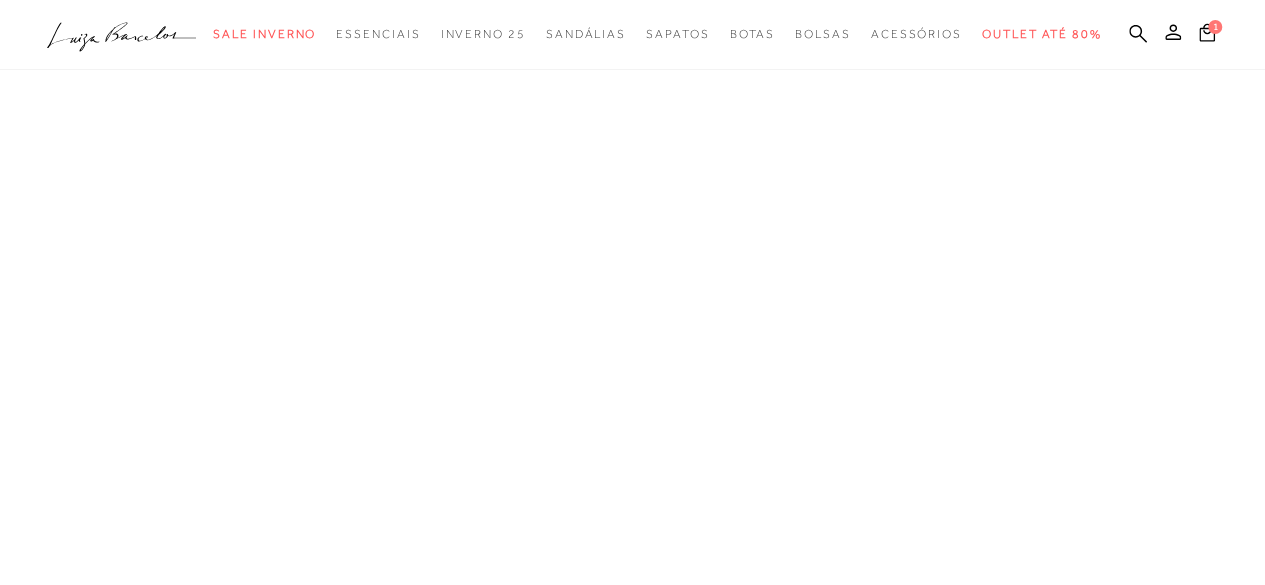 scroll, scrollTop: 200, scrollLeft: 0, axis: vertical 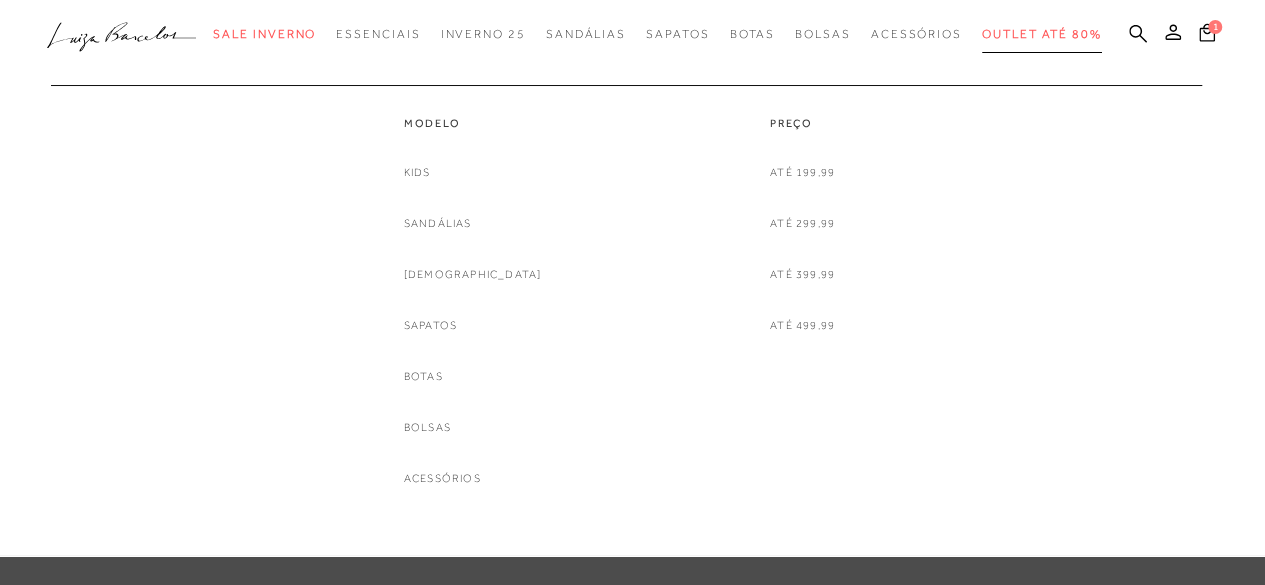 click on "Outlet até 80%" at bounding box center [1042, 34] 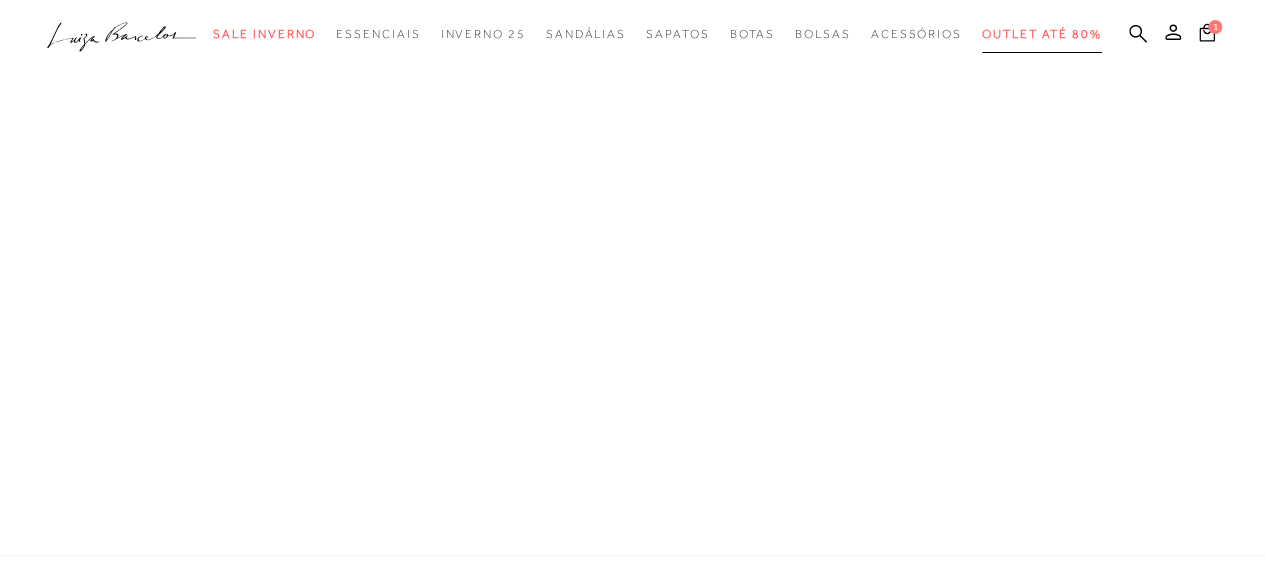 click on "Outlet até 80%" at bounding box center (1042, 34) 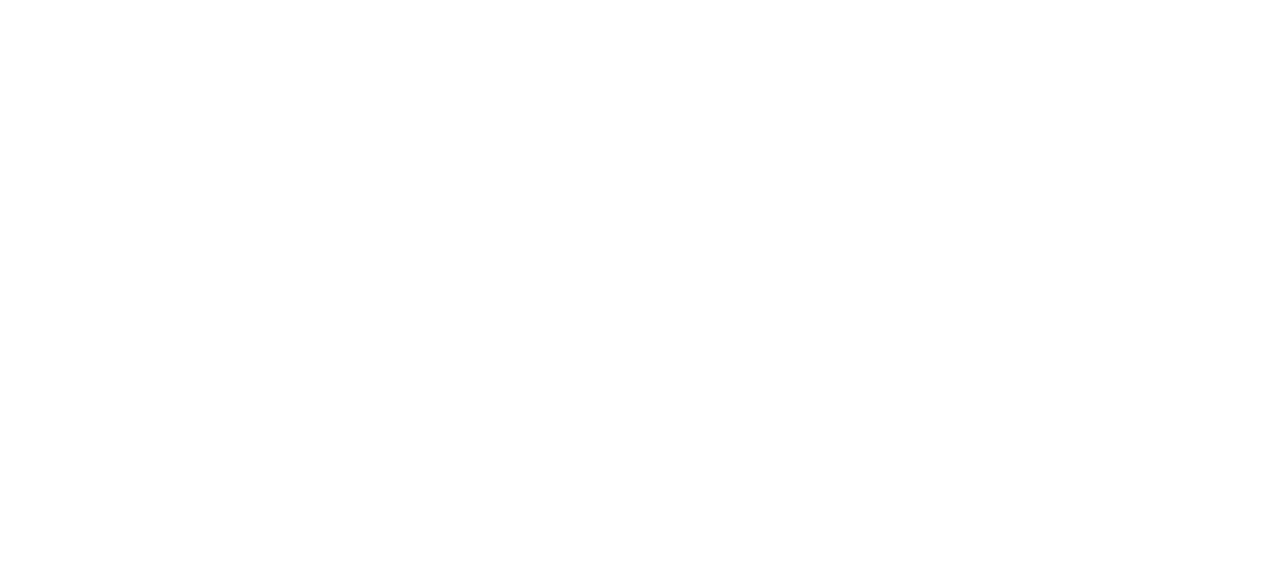 scroll, scrollTop: 0, scrollLeft: 0, axis: both 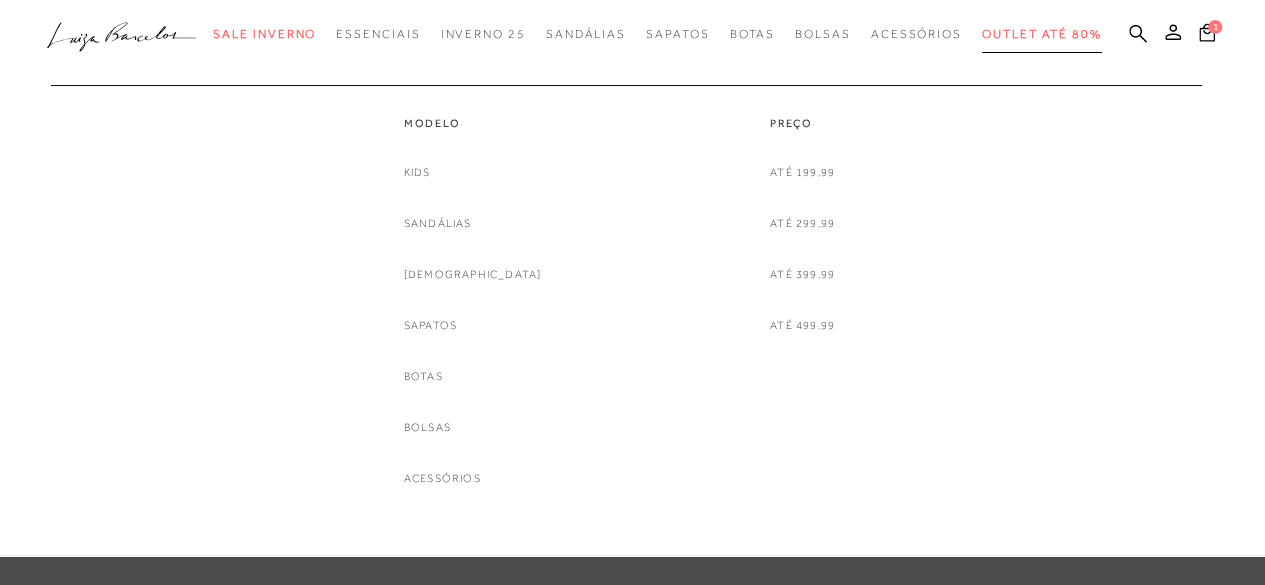 click on "Outlet até 80%" at bounding box center (1042, 34) 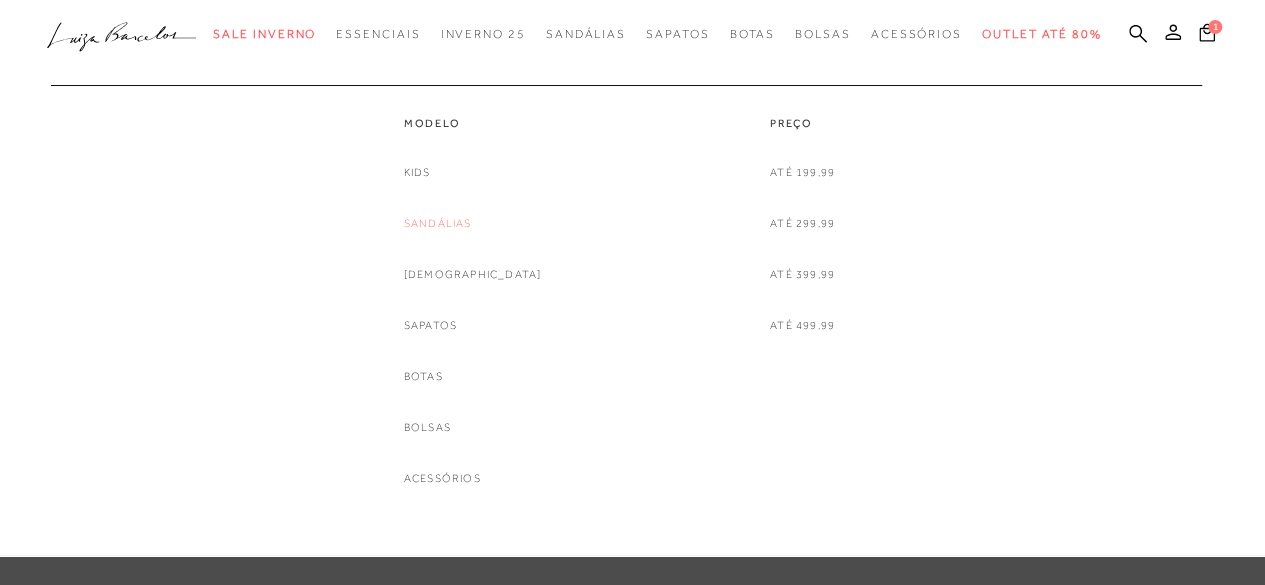 click on "Sandálias" at bounding box center (438, 223) 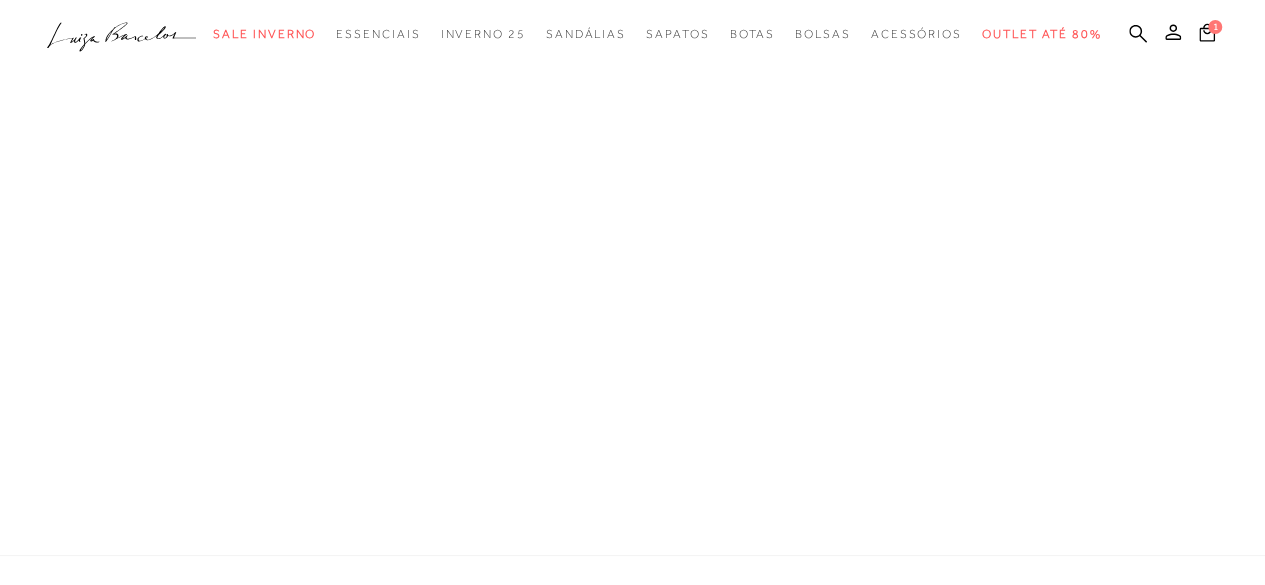 click at bounding box center (632, 278) 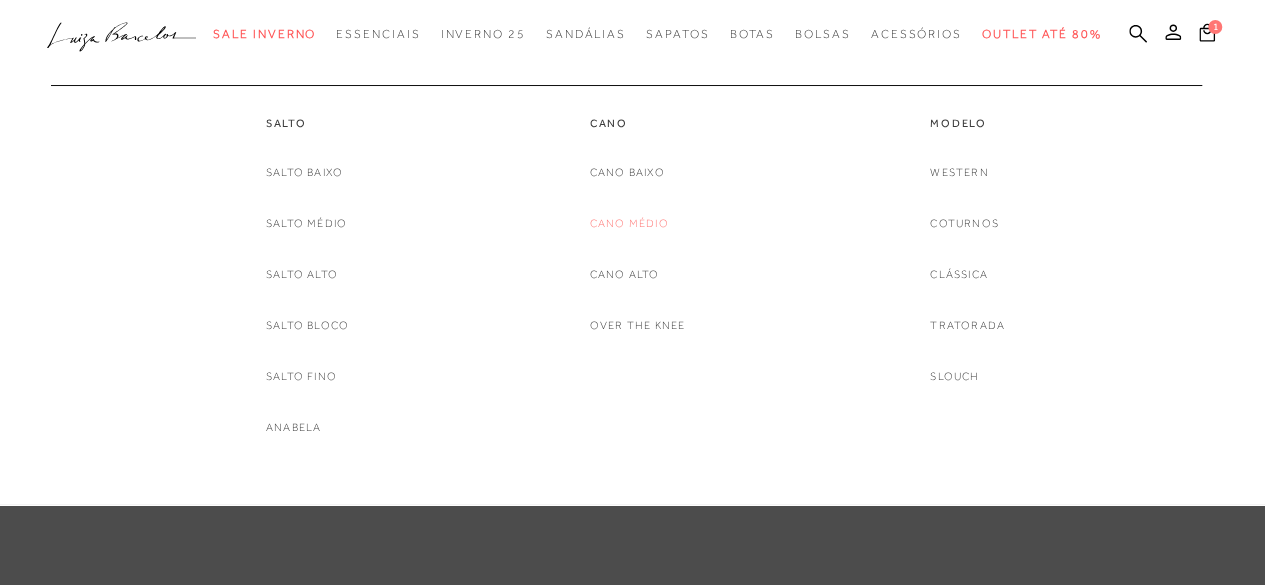 click on "Cano Médio" at bounding box center (629, 223) 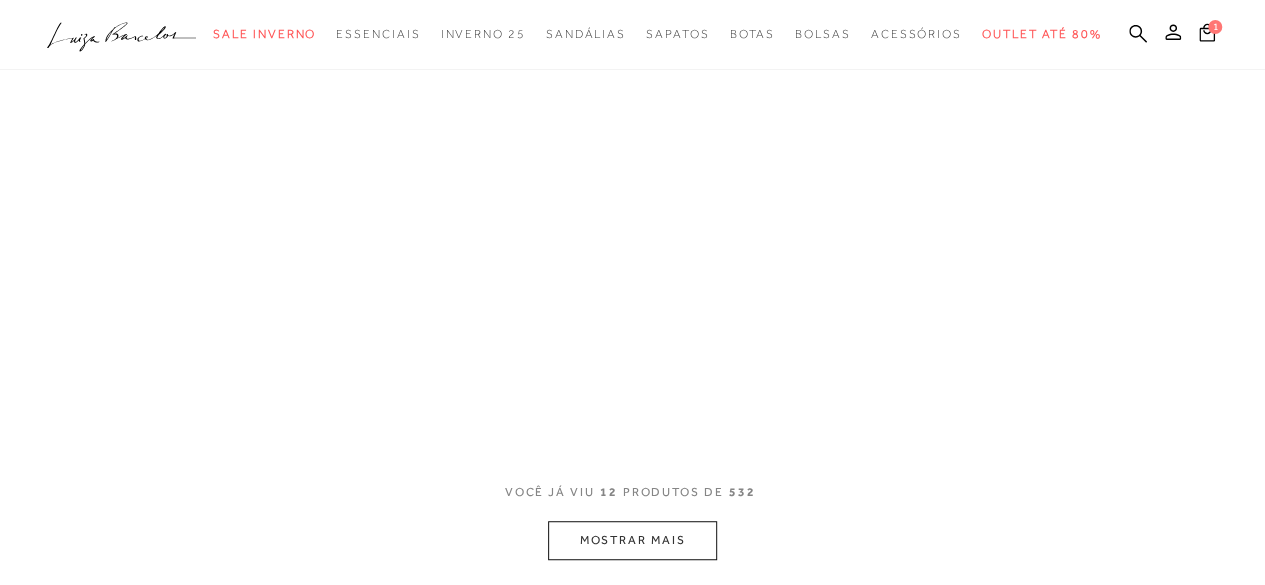 scroll, scrollTop: 500, scrollLeft: 0, axis: vertical 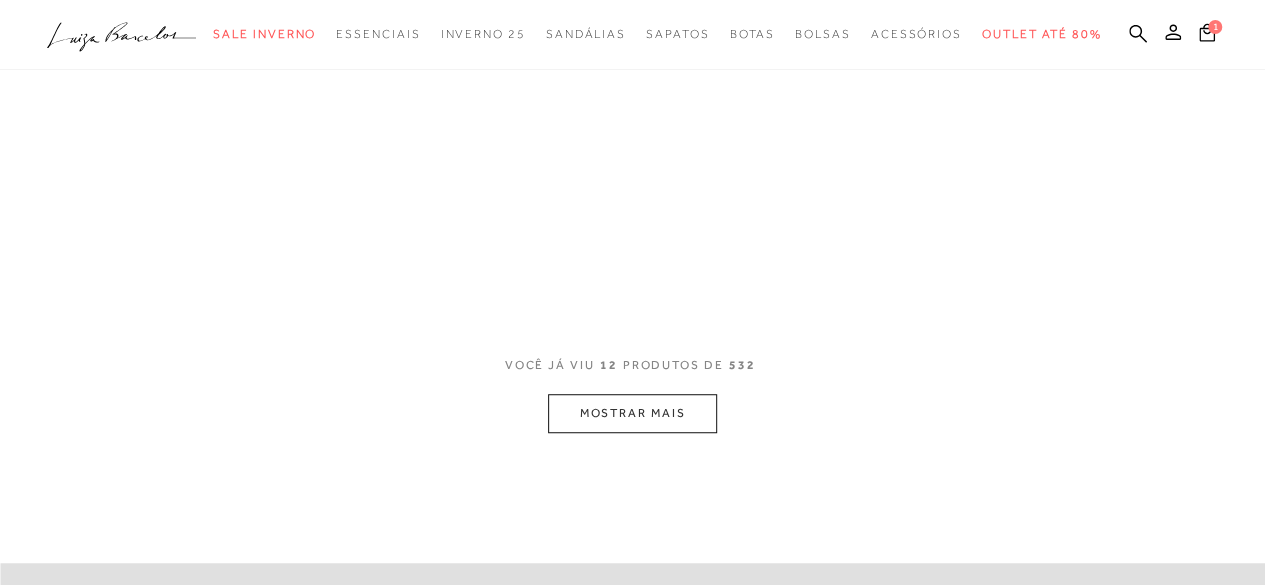click on "MOSTRAR MAIS" at bounding box center [632, 413] 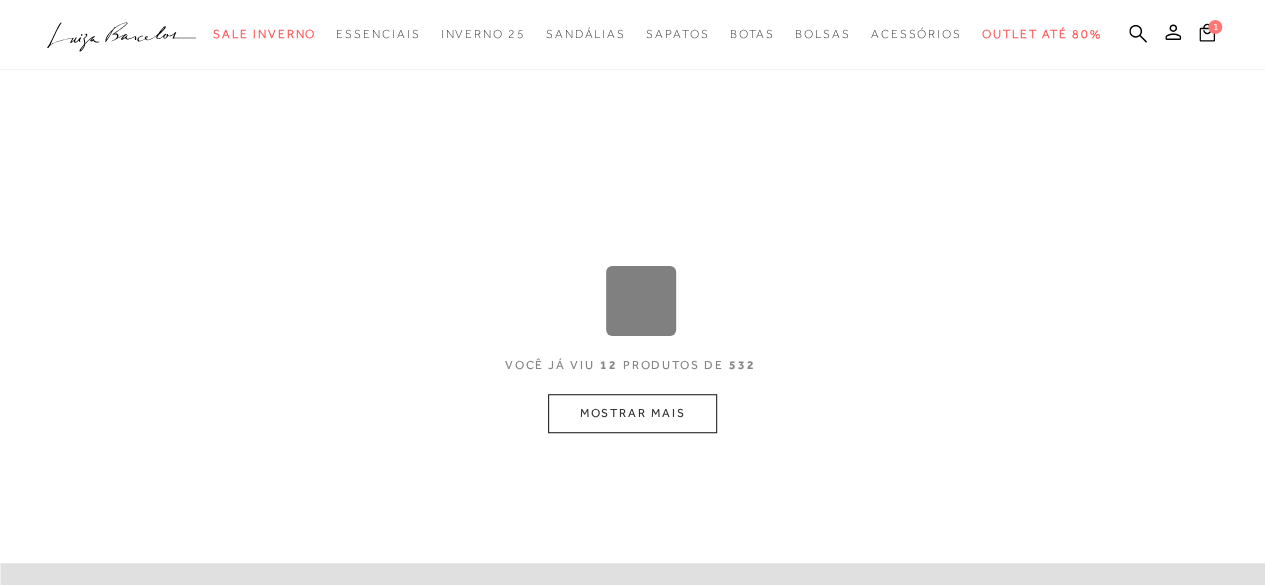 click on "Loading..." at bounding box center [632, 292] 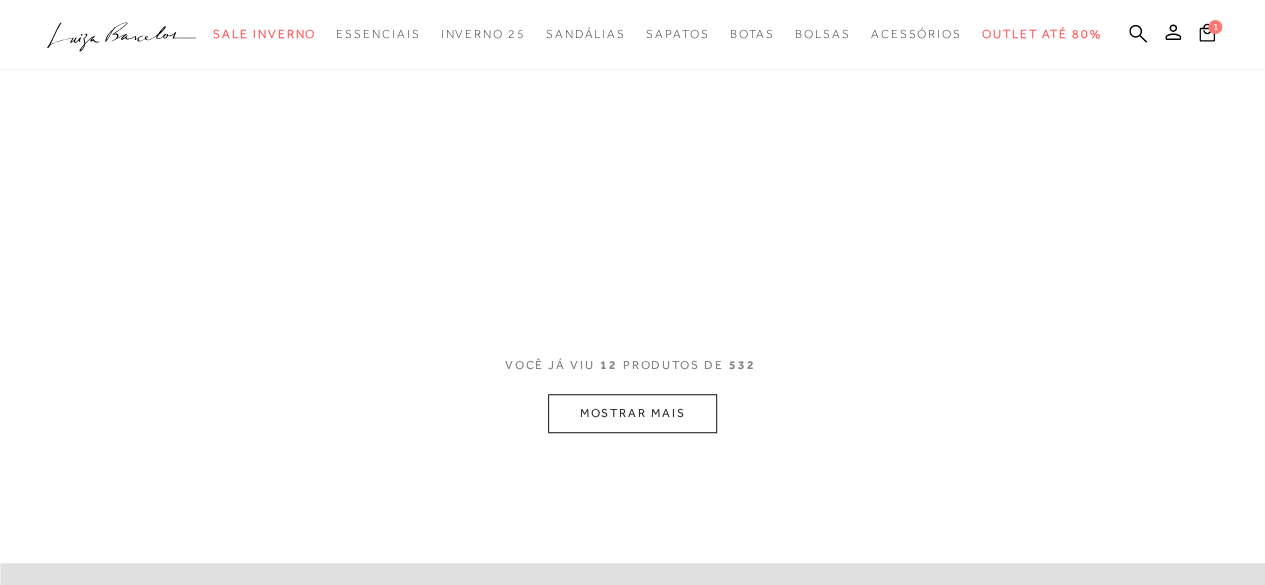 click on "MOSTRAR MAIS" at bounding box center [632, 413] 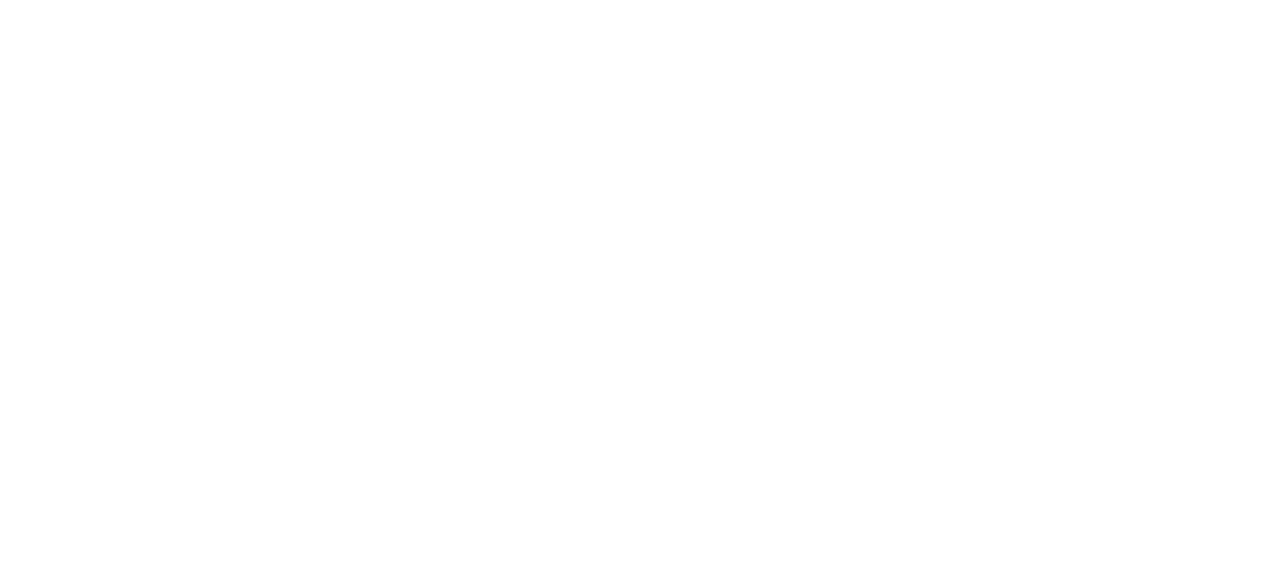 scroll, scrollTop: 0, scrollLeft: 0, axis: both 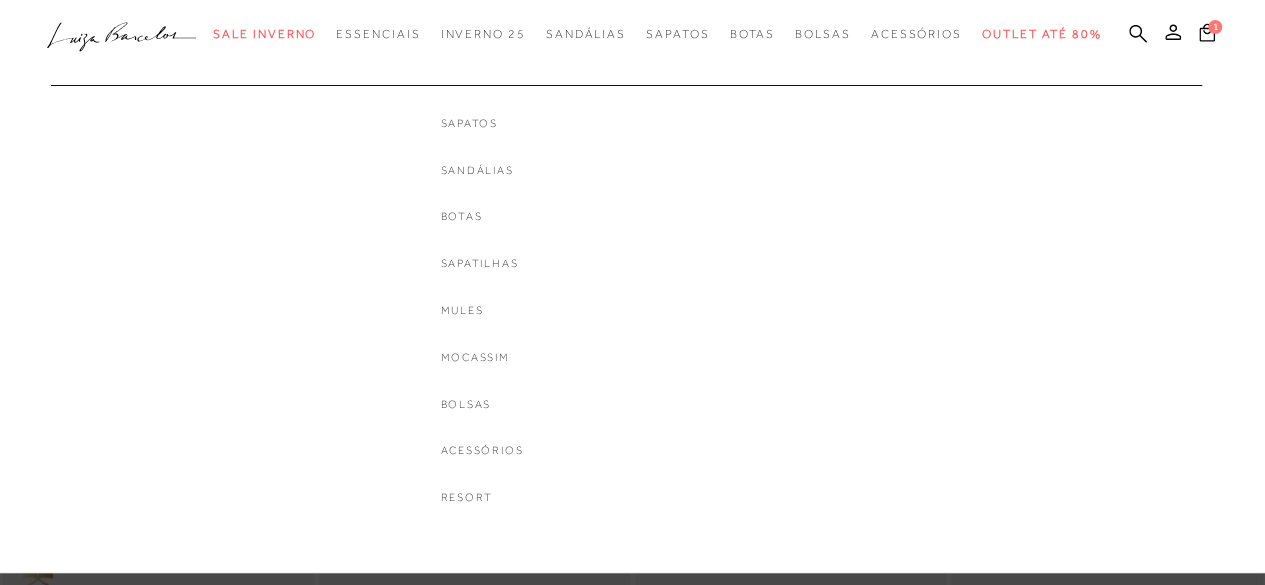 click on "Sapatos" at bounding box center (482, 123) 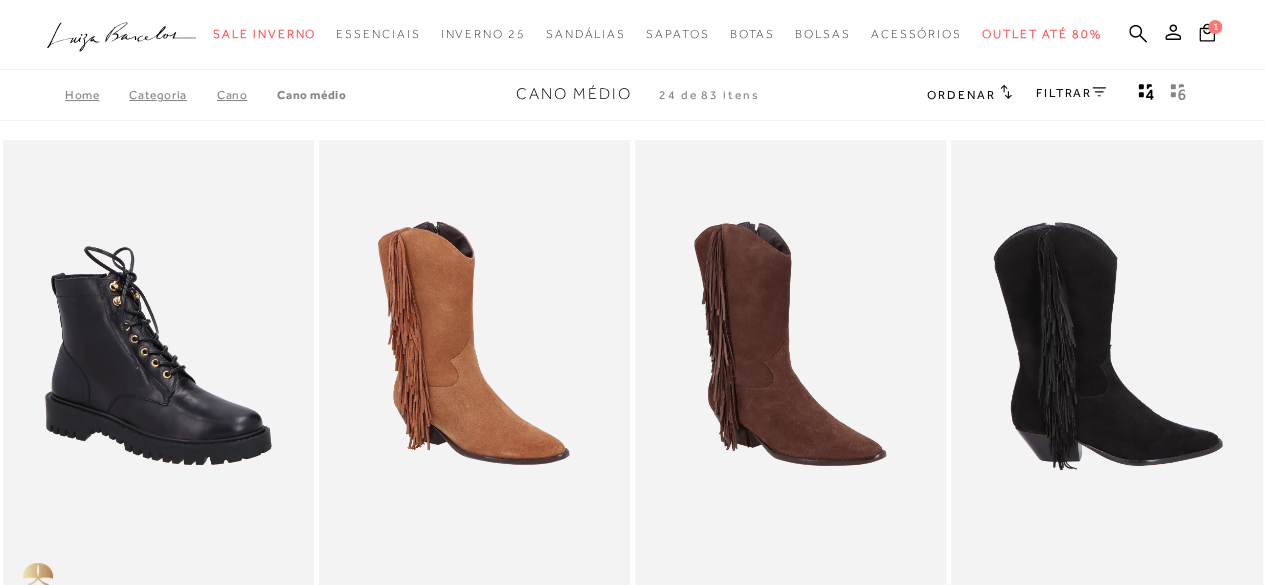 click at bounding box center (1107, 373) 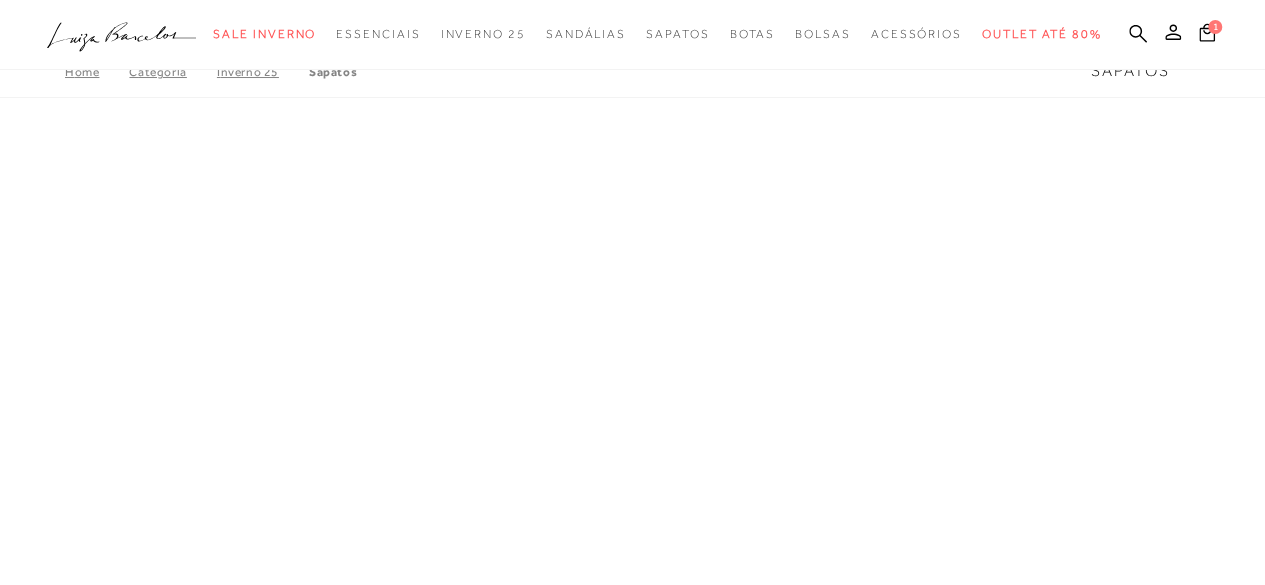 scroll, scrollTop: 0, scrollLeft: 0, axis: both 